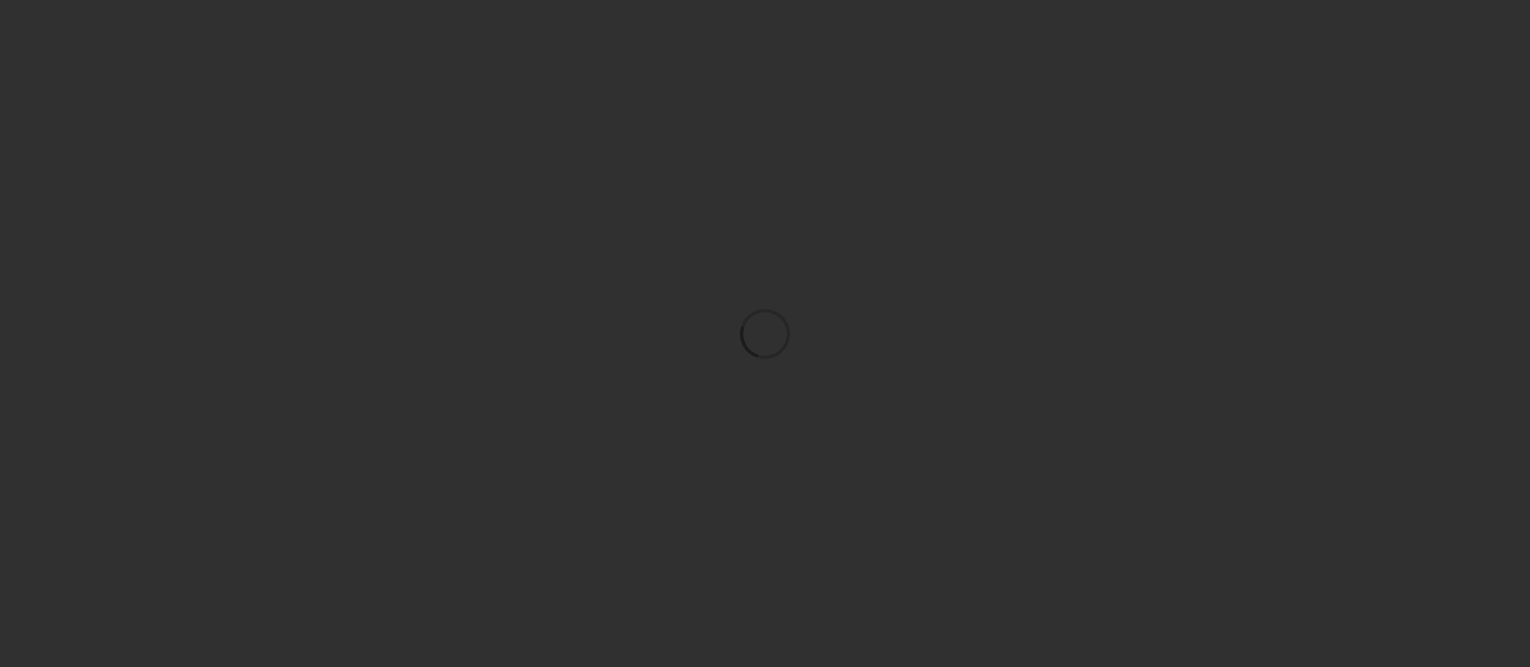 scroll, scrollTop: 0, scrollLeft: 0, axis: both 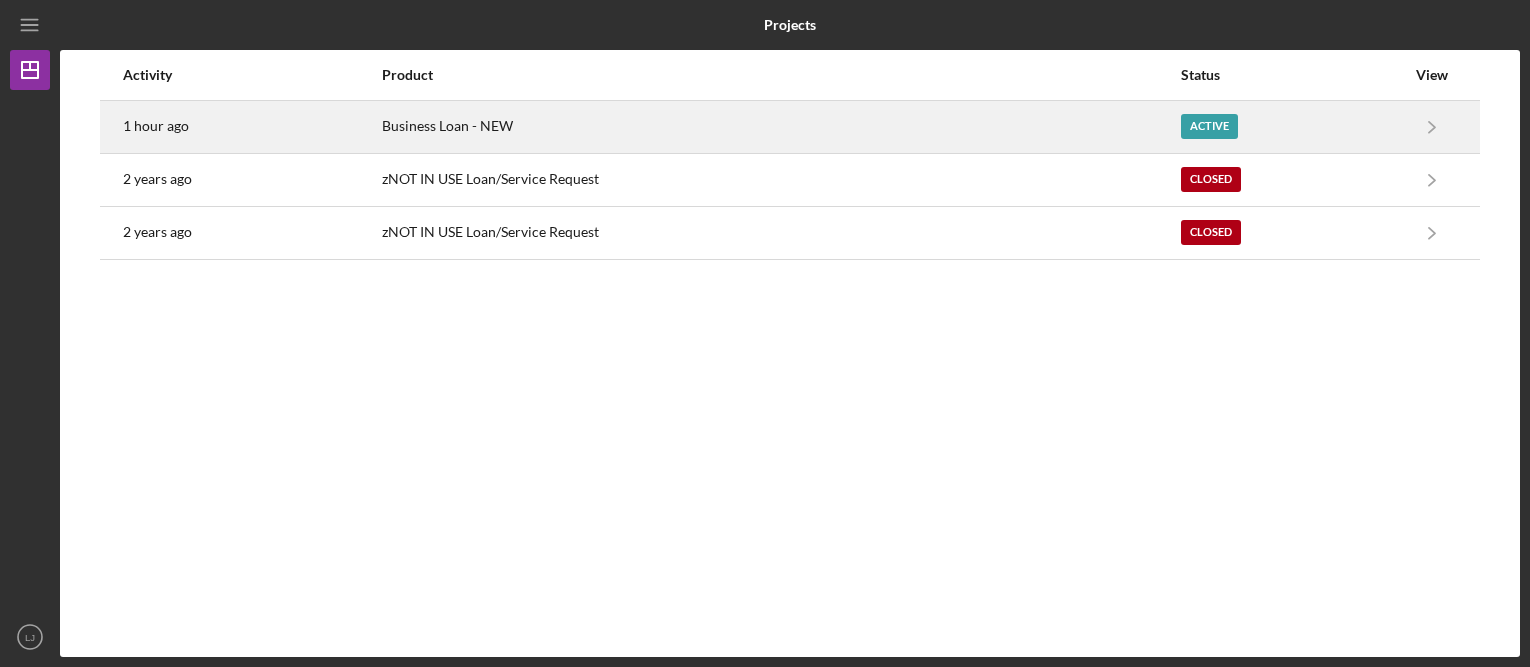 click on "Active" at bounding box center (1209, 126) 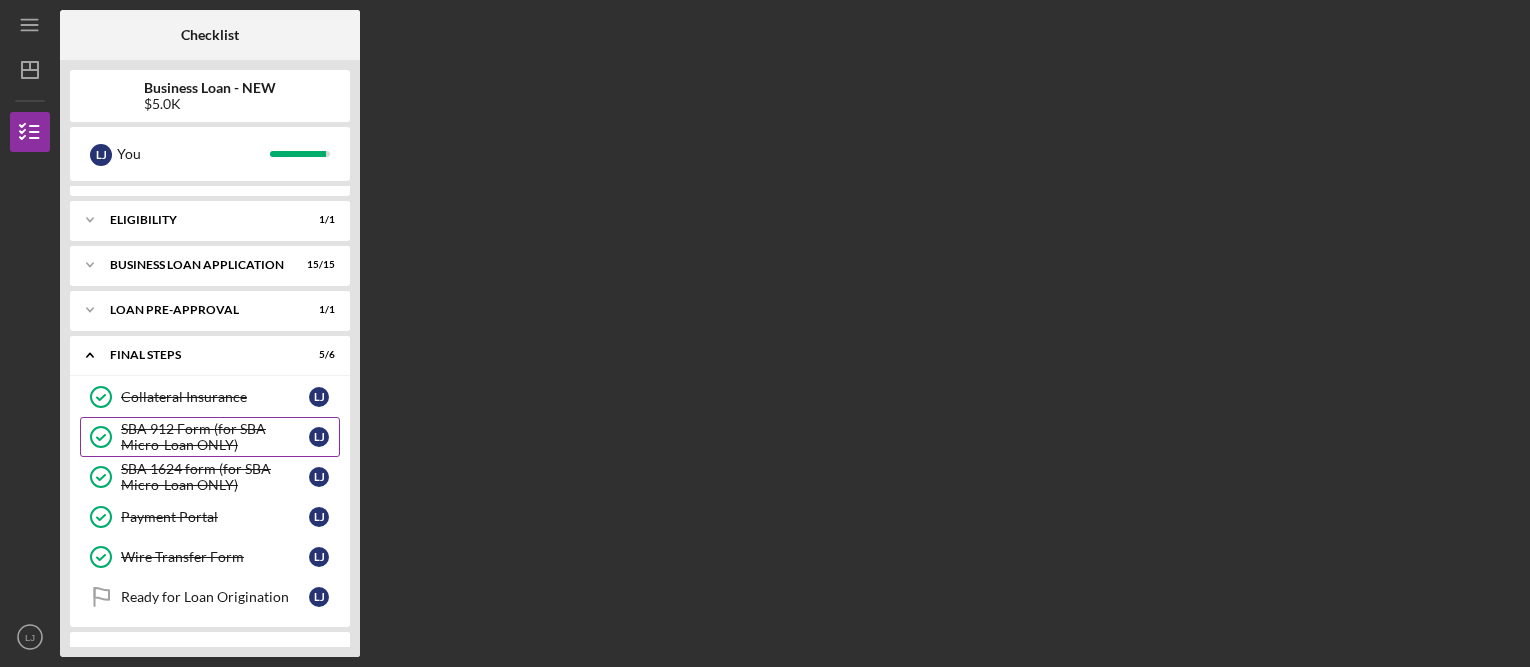 scroll, scrollTop: 0, scrollLeft: 0, axis: both 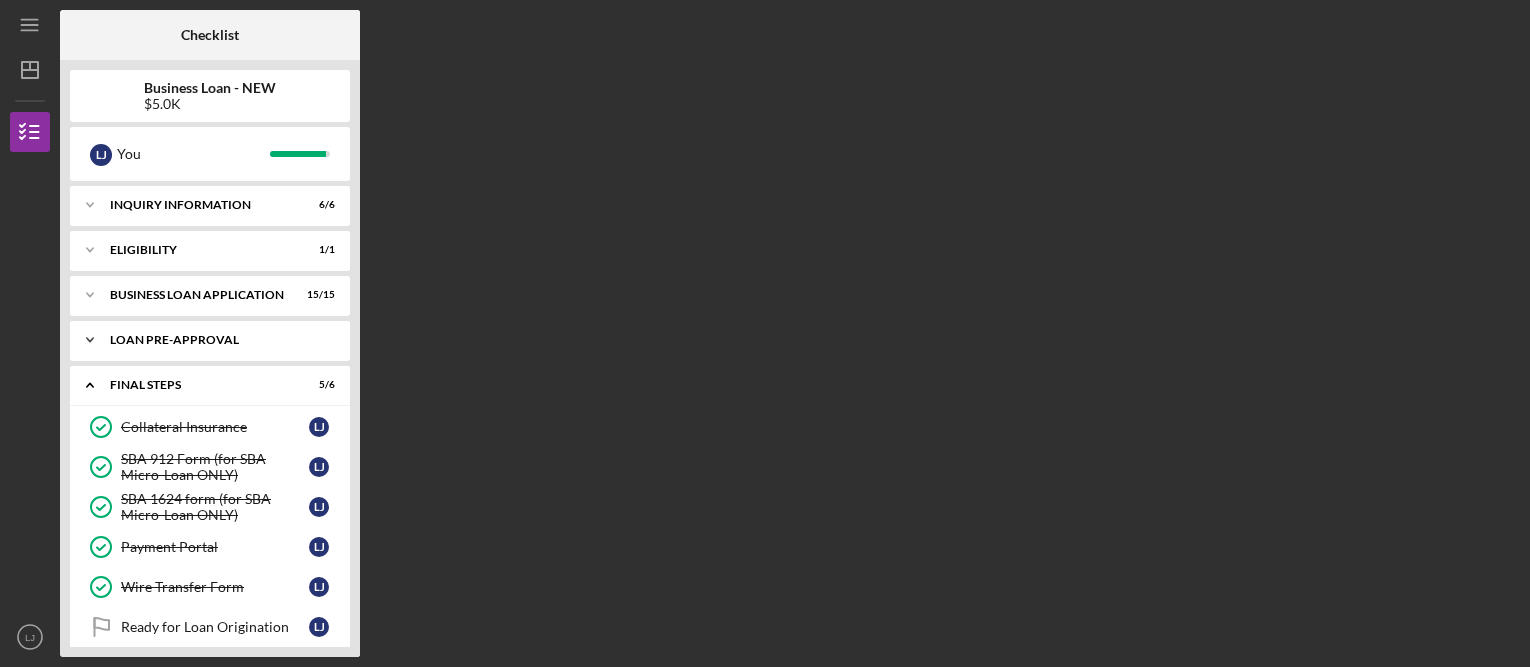 click on "Icon/Expander" 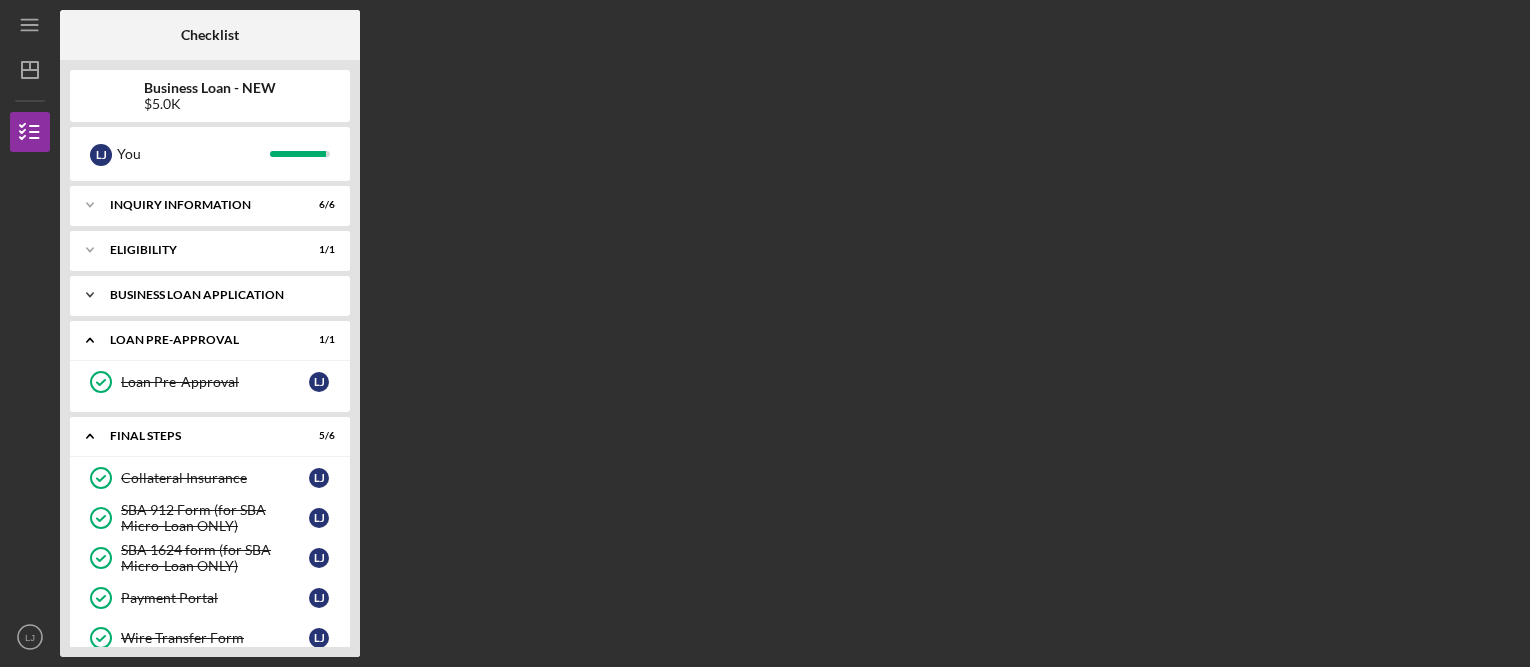 click on "Icon/Expander" 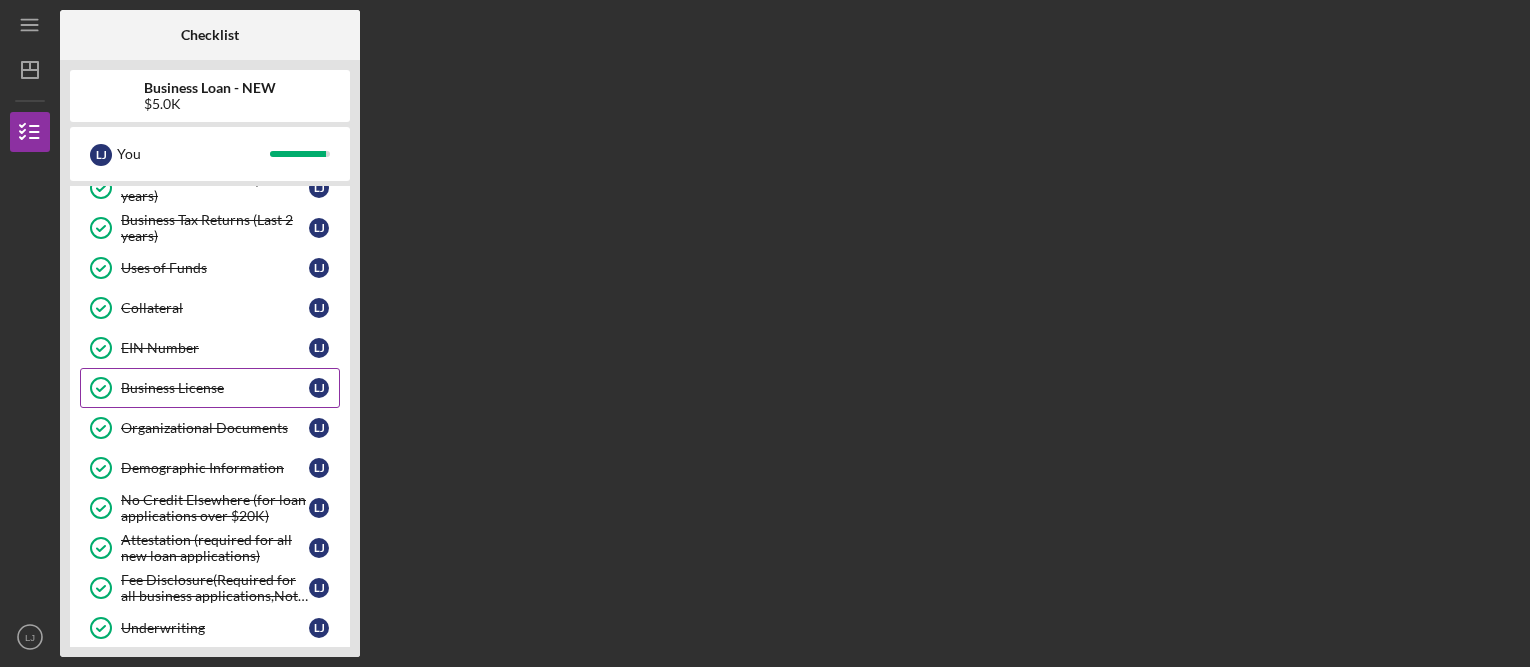 scroll, scrollTop: 300, scrollLeft: 0, axis: vertical 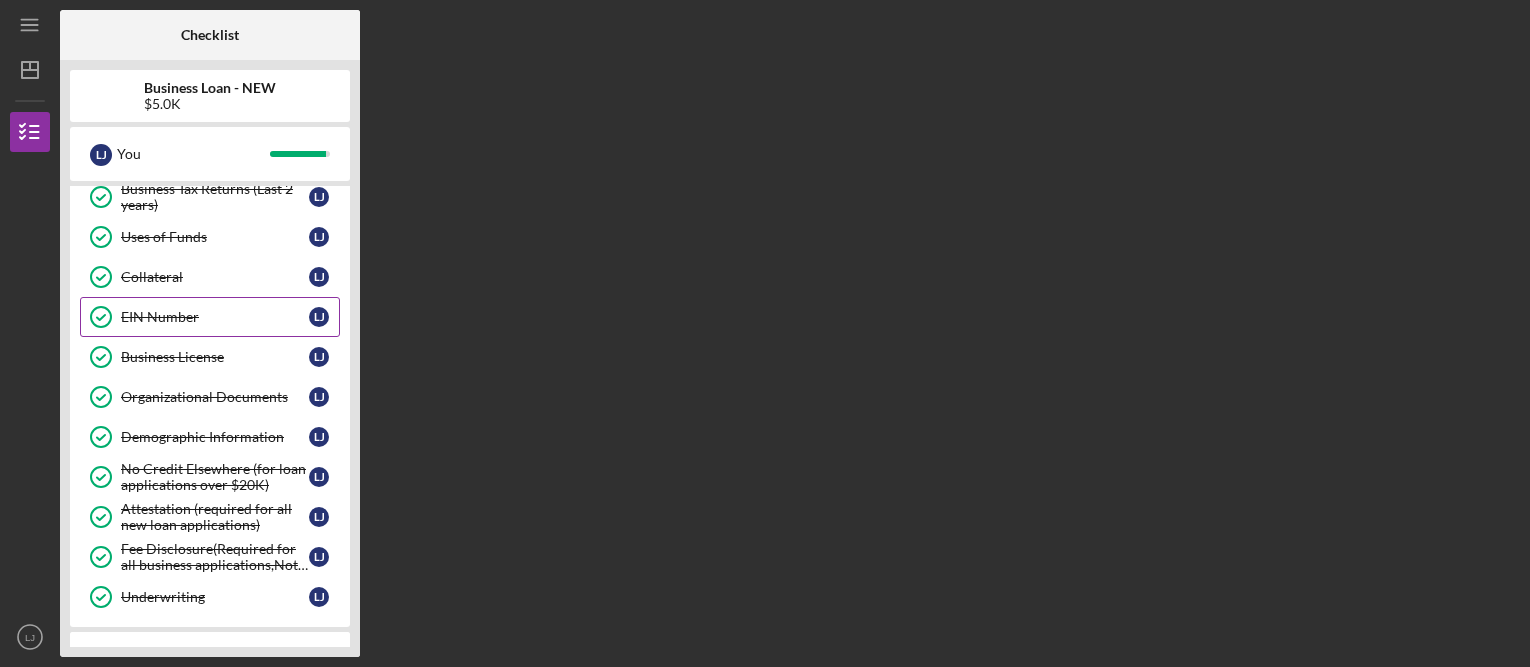 click on "EIN Number" at bounding box center (215, 317) 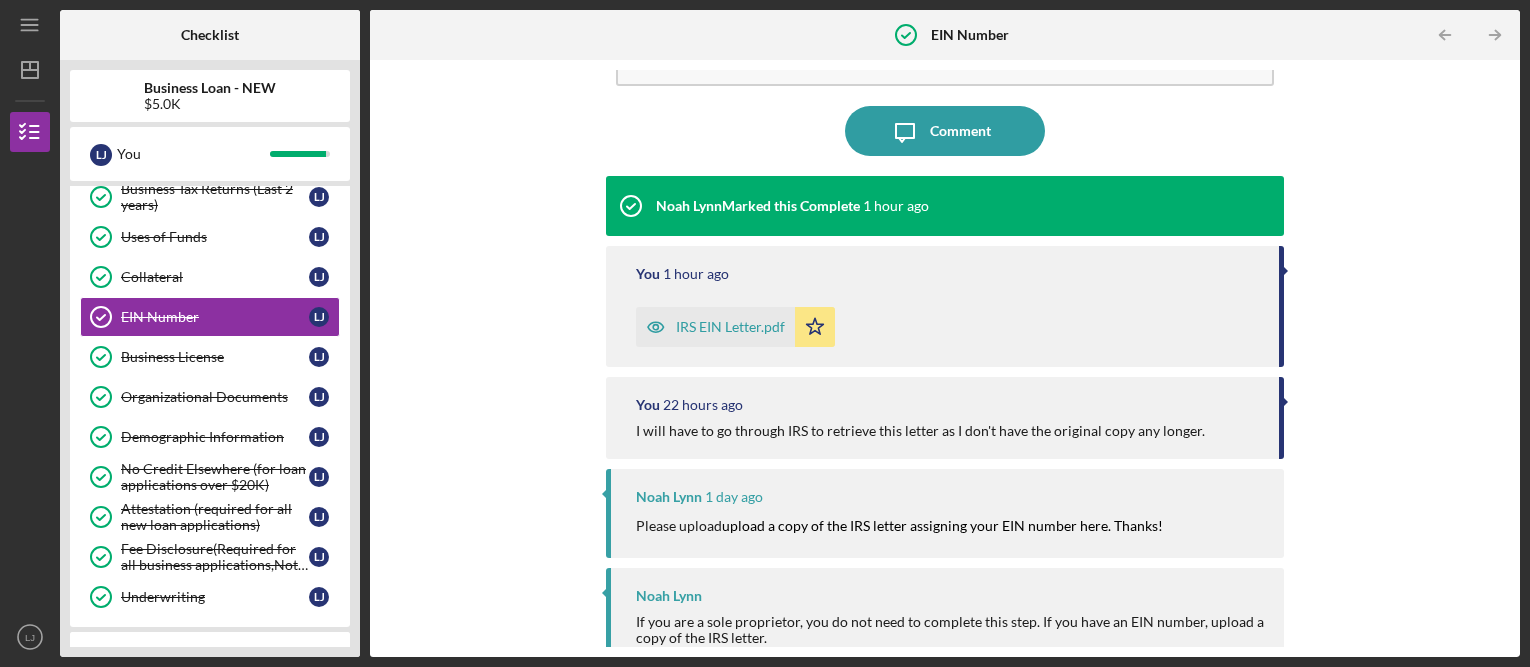 scroll, scrollTop: 148, scrollLeft: 0, axis: vertical 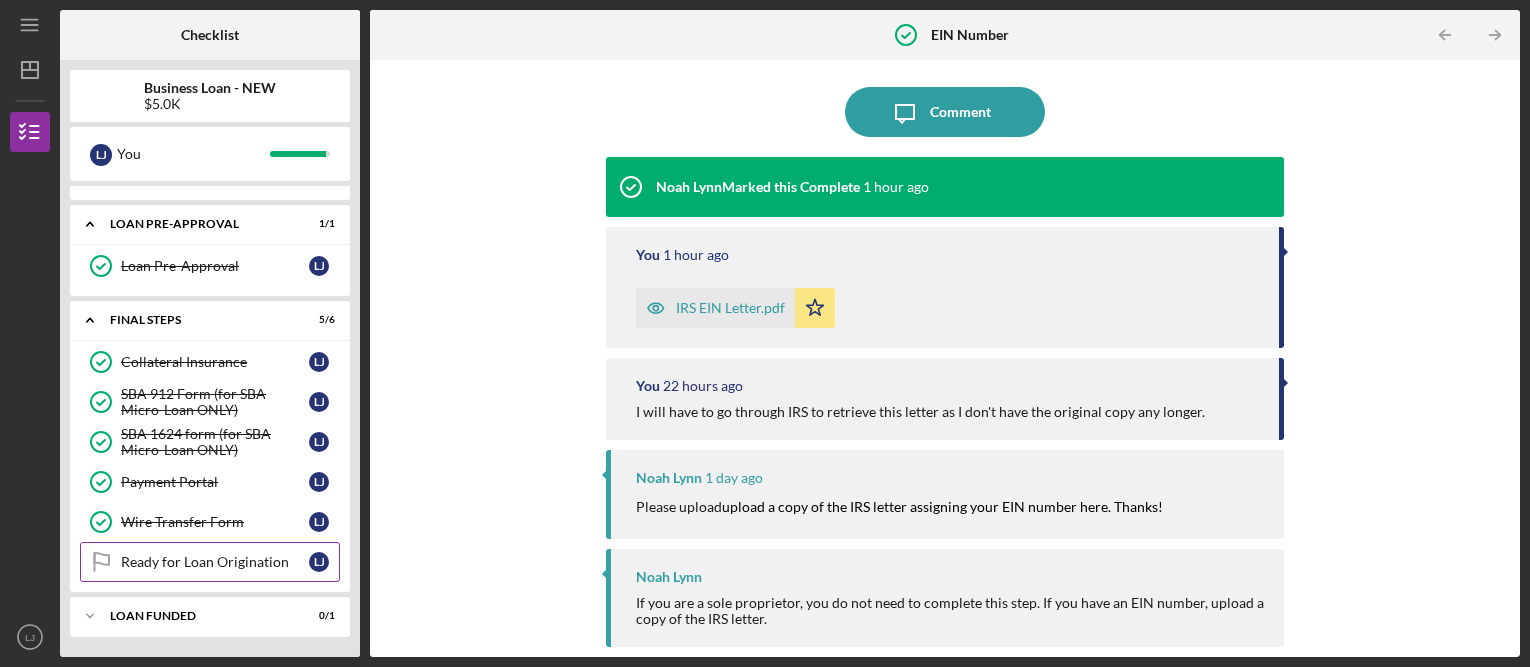 click on "Ready for Loan Origination" at bounding box center [215, 562] 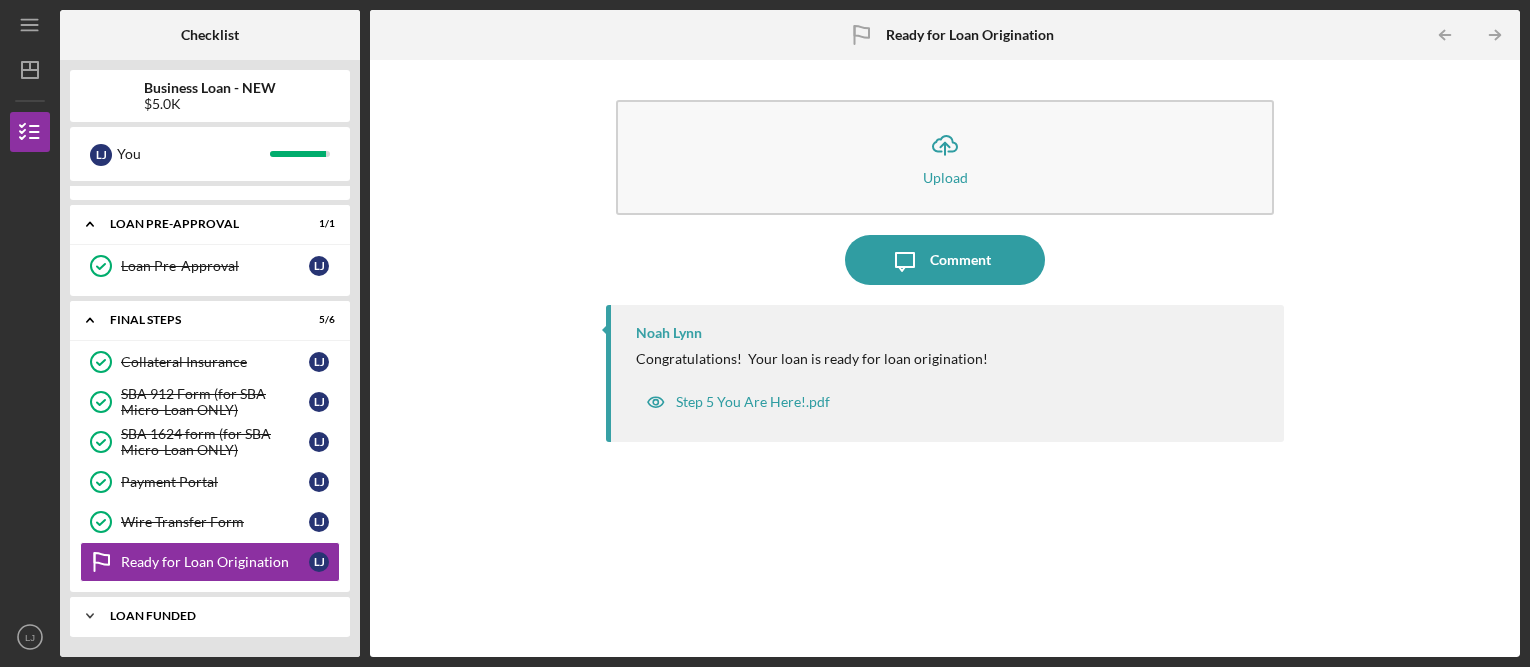click on "Icon/Expander" 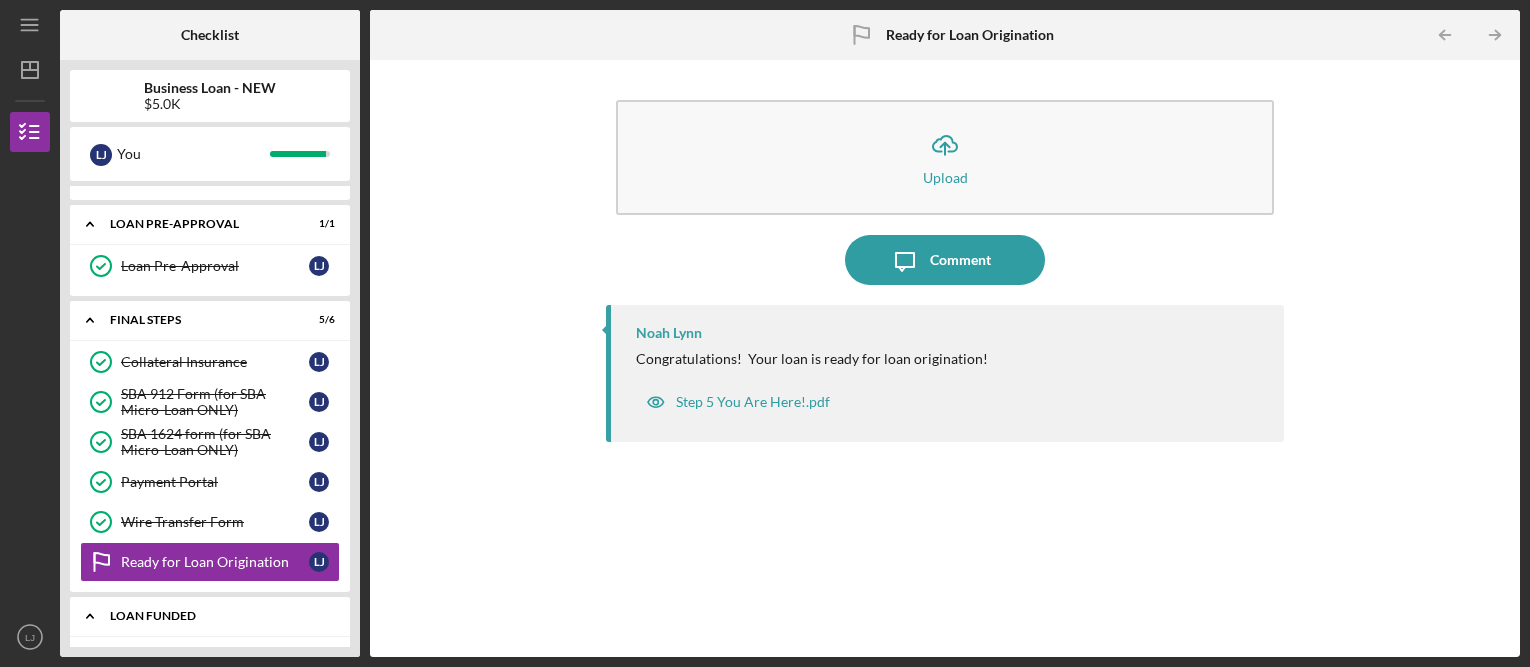scroll, scrollTop: 778, scrollLeft: 0, axis: vertical 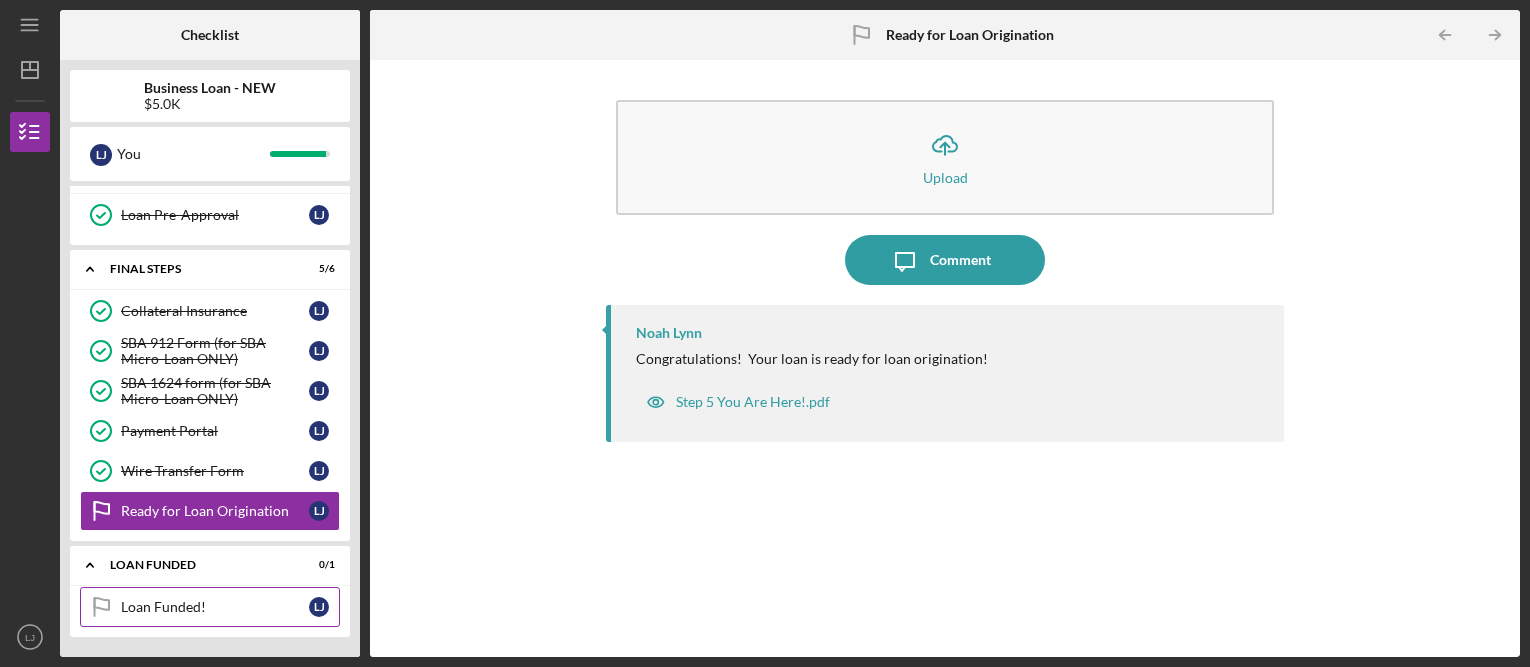 click on "Loan Funded!" at bounding box center (215, 607) 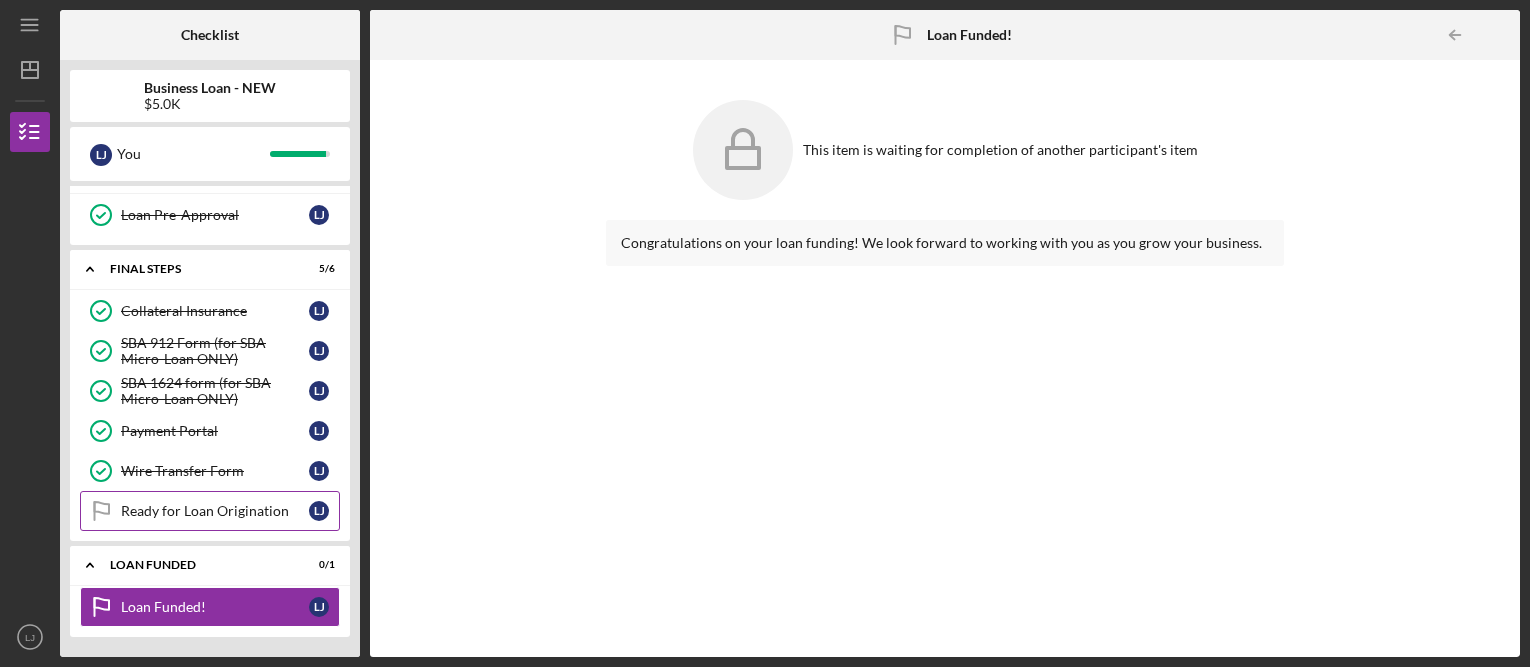 click on "Ready for Loan Origination" at bounding box center [215, 511] 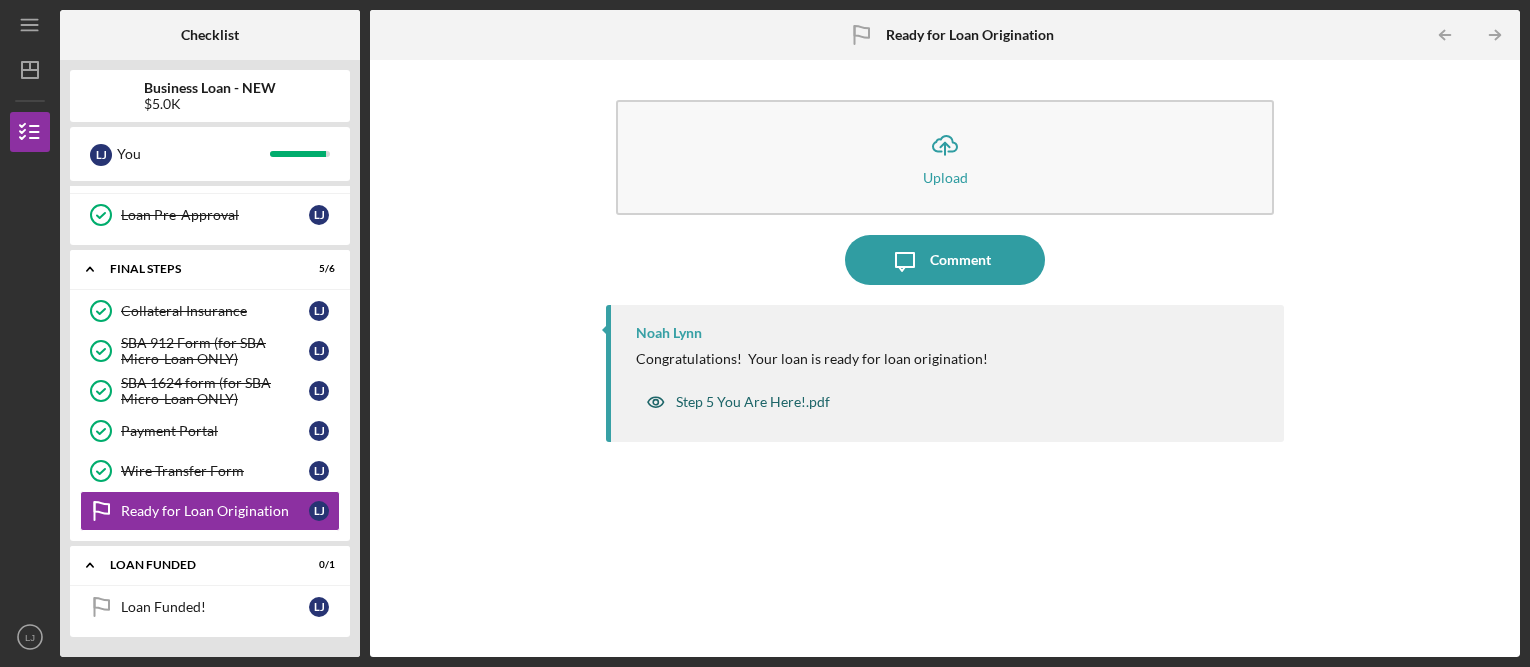 click on "Step 5 You Are Here!.pdf" at bounding box center (753, 402) 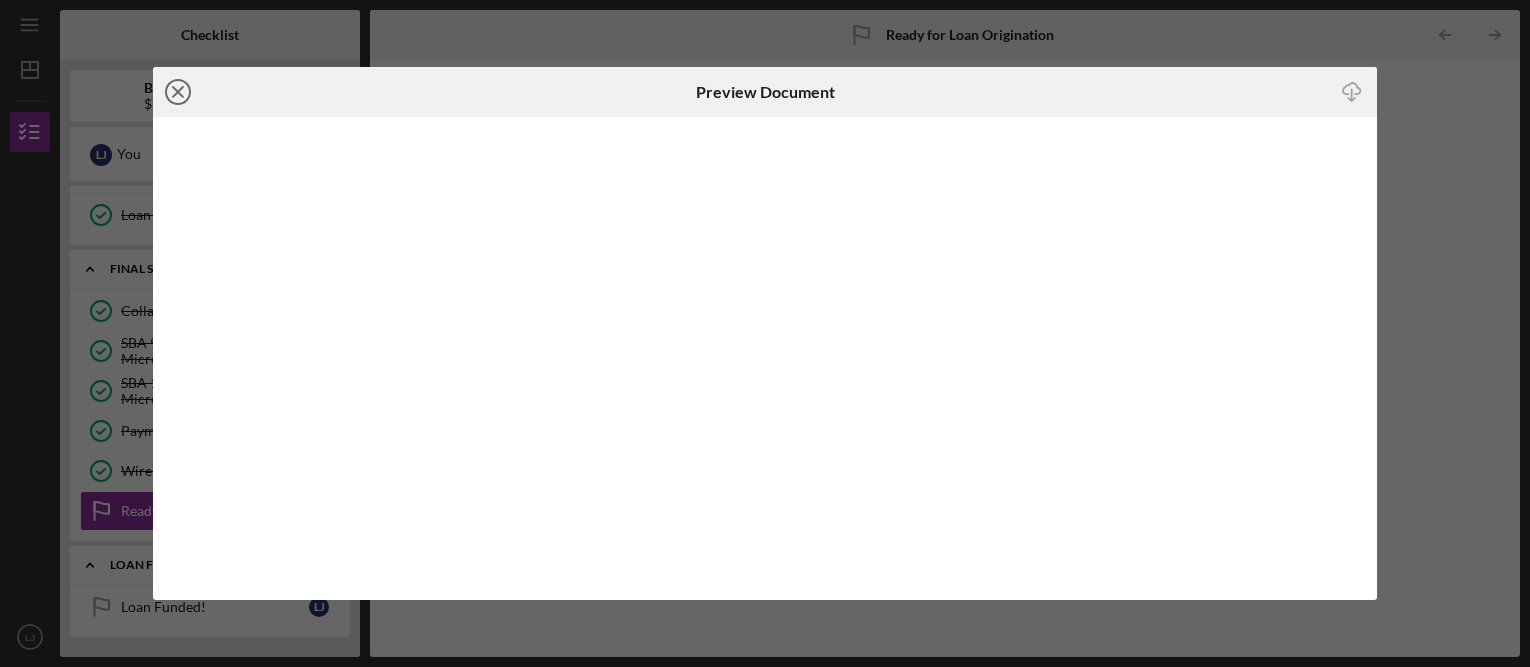 click on "Icon/Close" 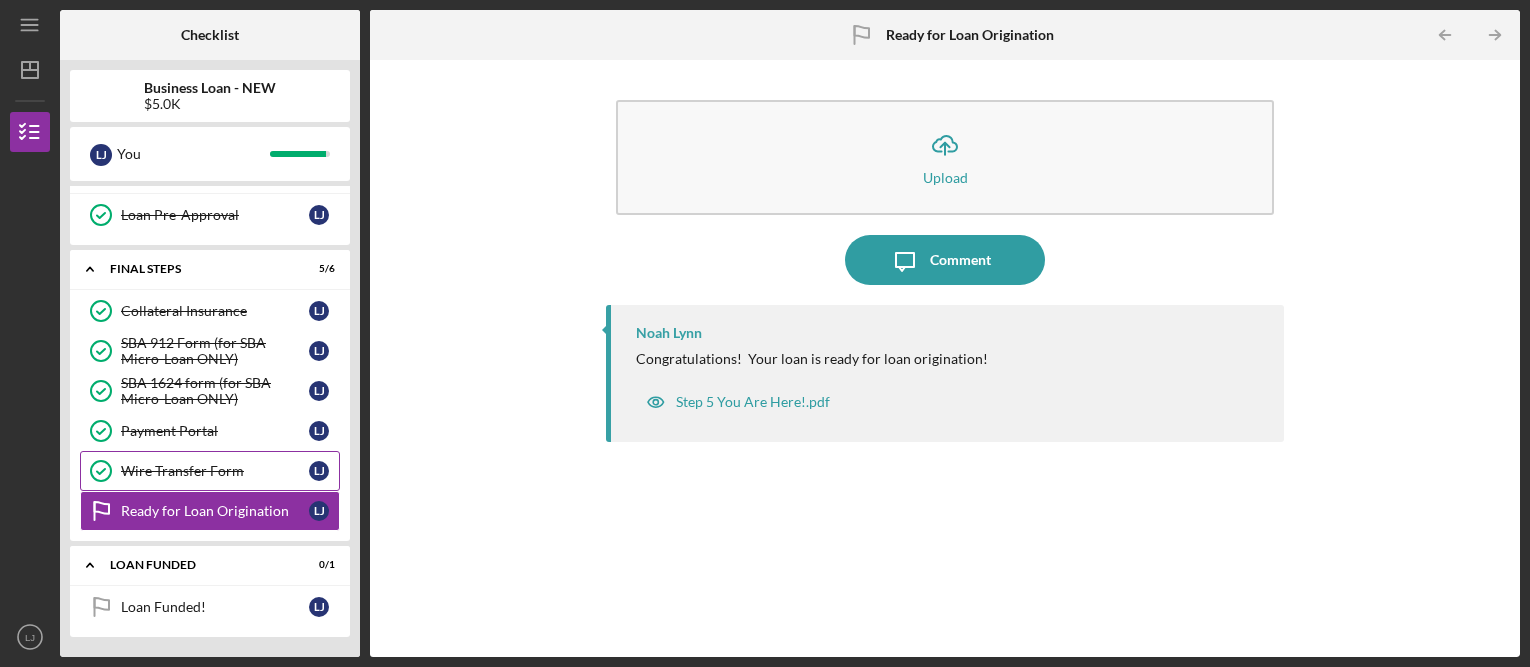 click on "Wire Transfer Form" at bounding box center [215, 471] 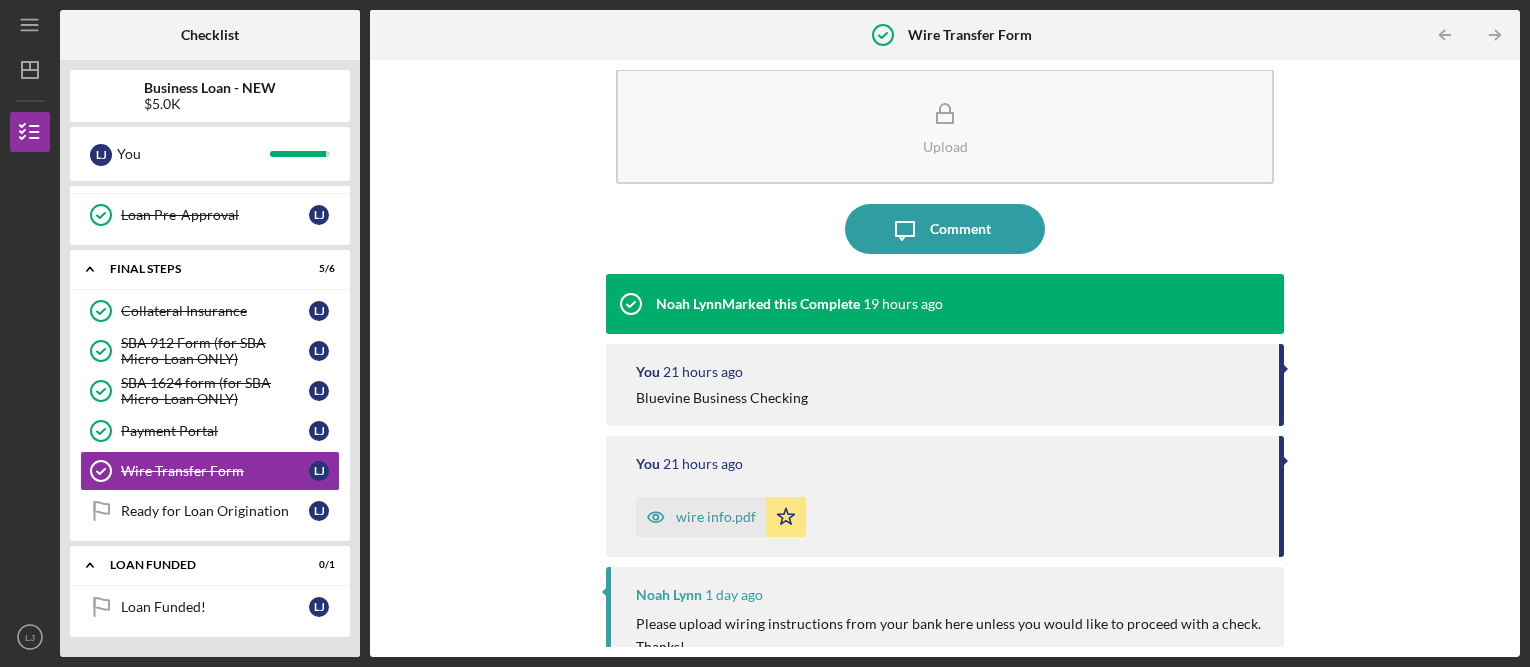 scroll, scrollTop: 0, scrollLeft: 0, axis: both 